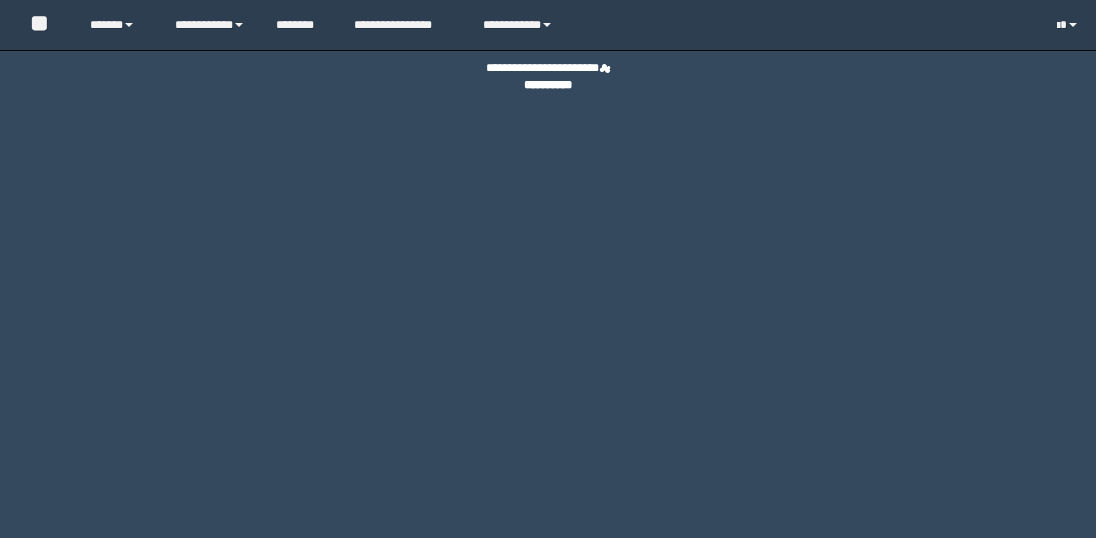 scroll, scrollTop: 0, scrollLeft: 0, axis: both 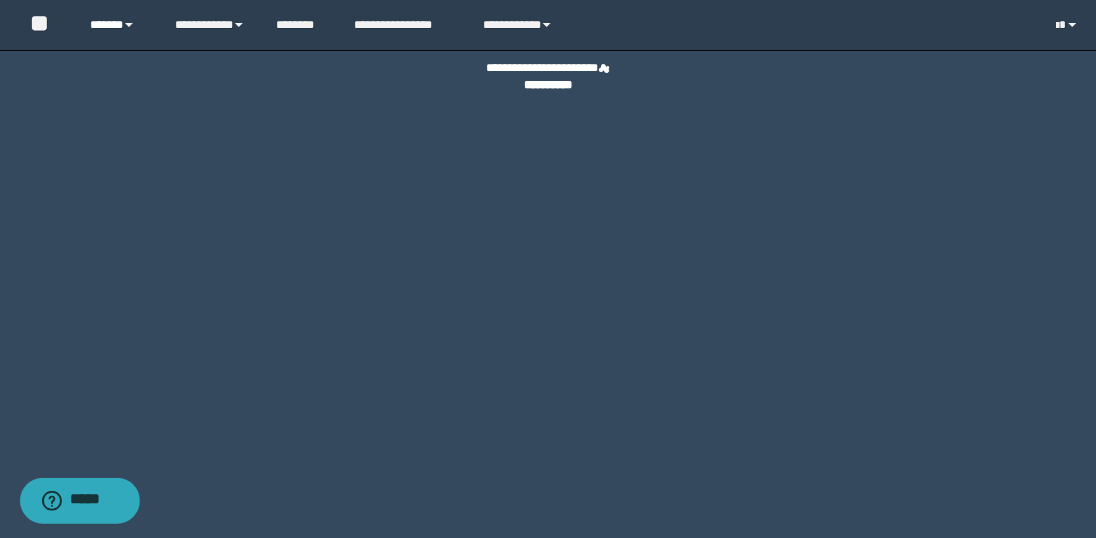 click on "******" at bounding box center (117, 25) 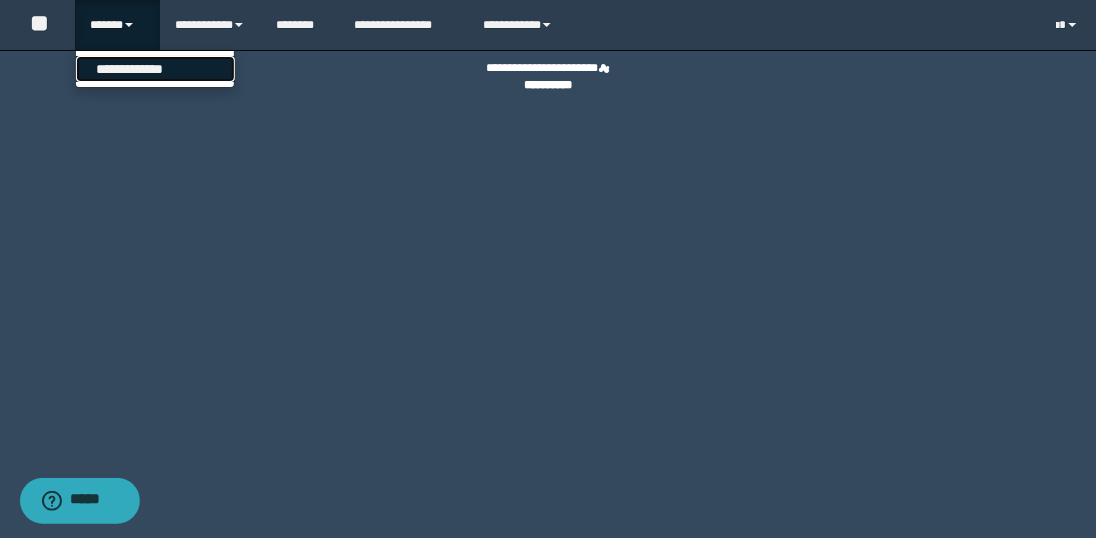 click on "**********" at bounding box center (155, 69) 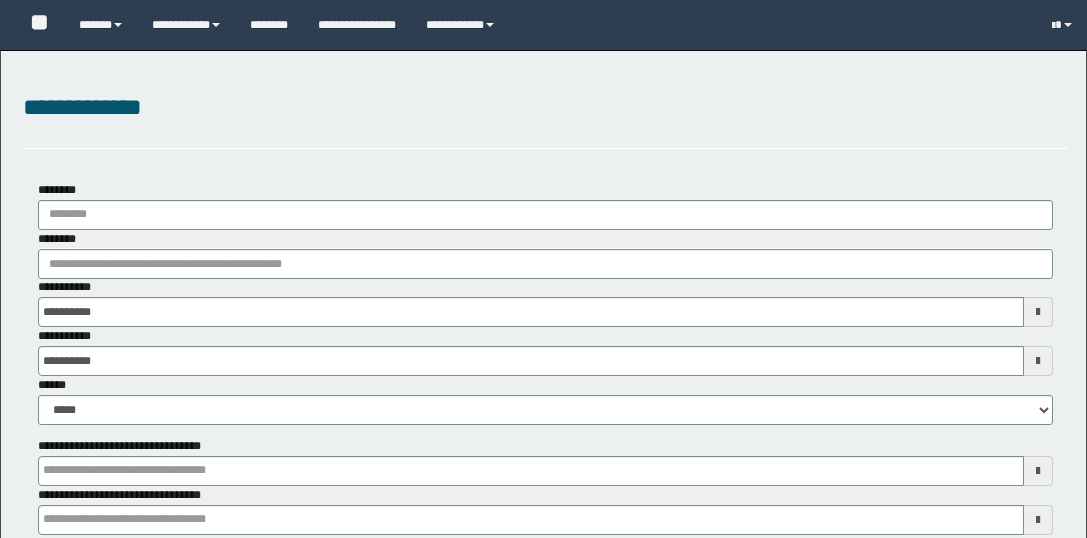 scroll, scrollTop: 0, scrollLeft: 0, axis: both 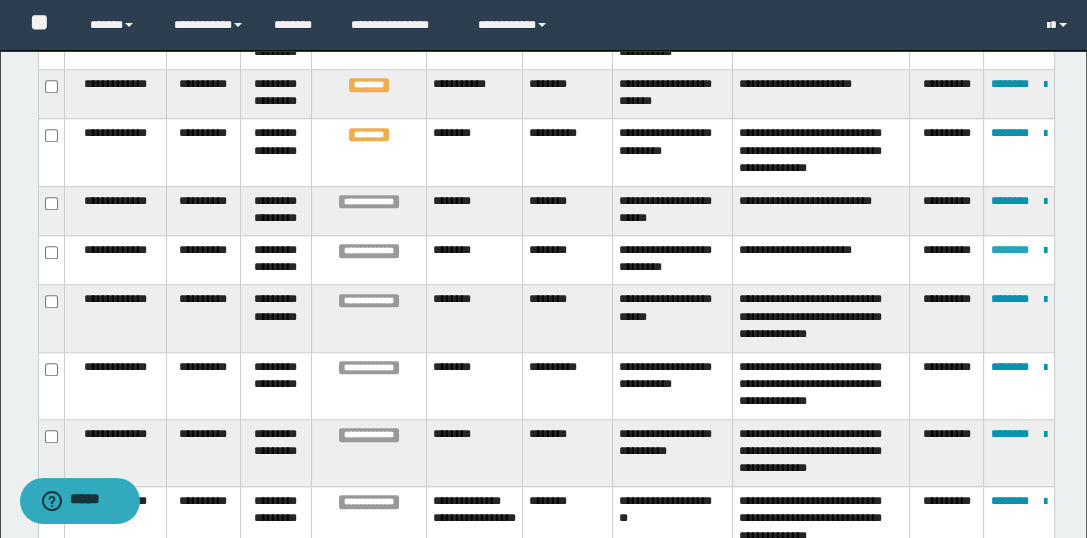 click on "********" at bounding box center (1010, 250) 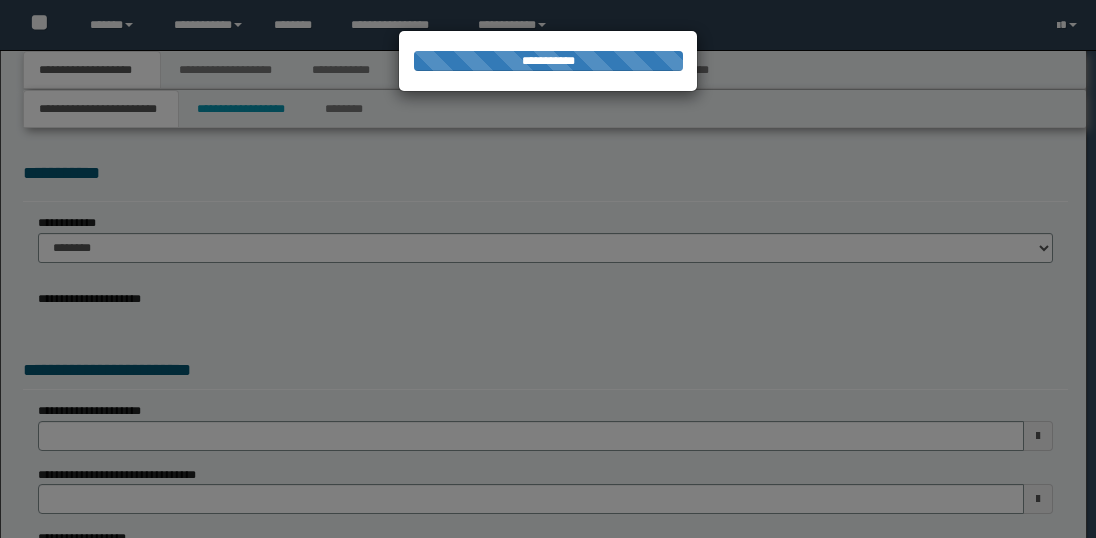 scroll, scrollTop: 0, scrollLeft: 0, axis: both 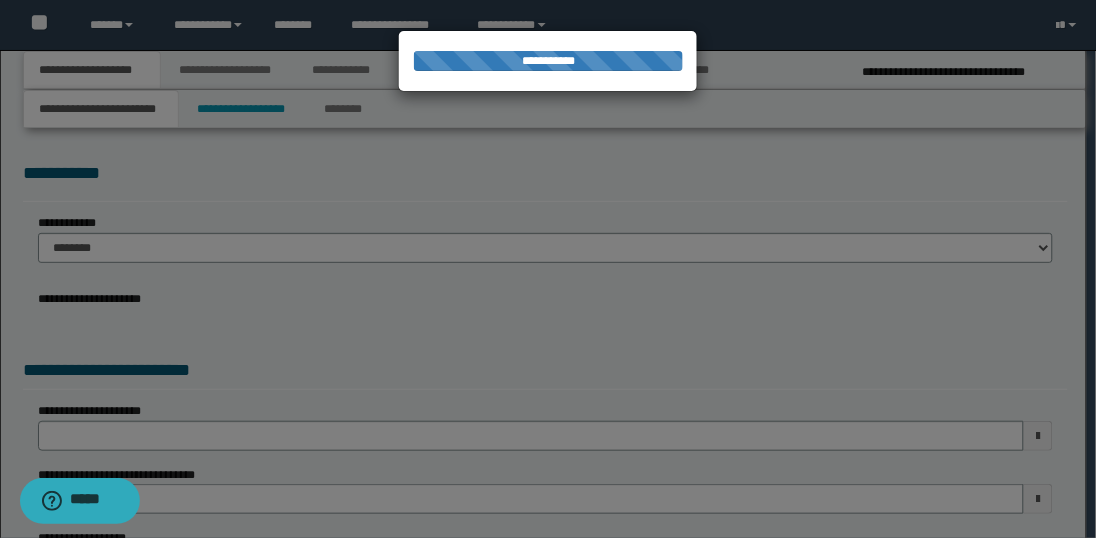 select on "*" 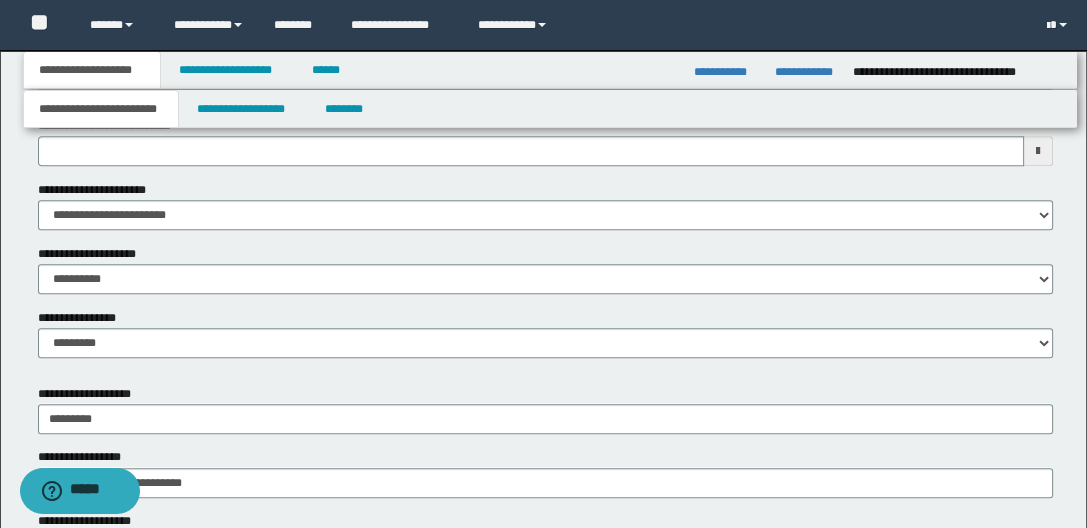 scroll, scrollTop: 977, scrollLeft: 0, axis: vertical 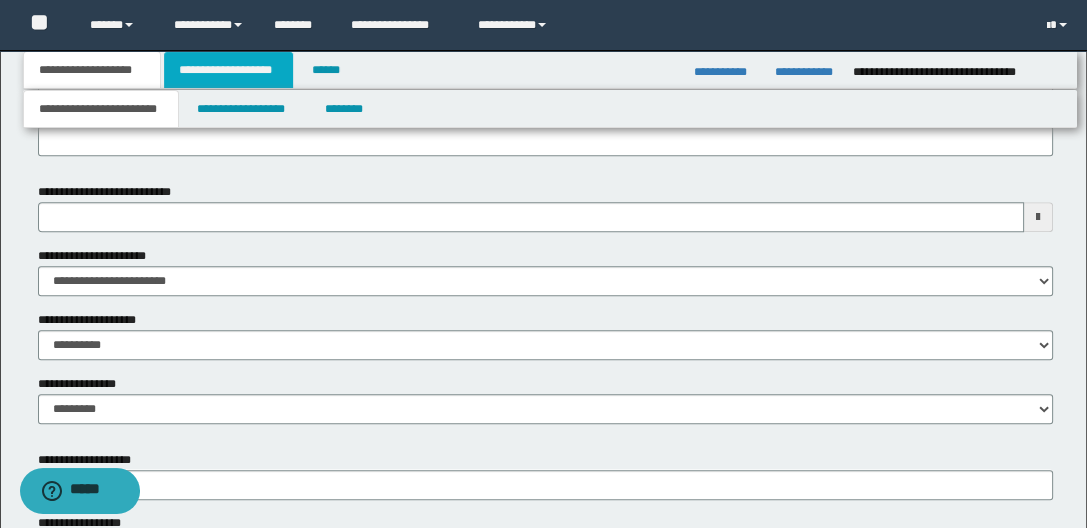 click on "**********" at bounding box center [228, 70] 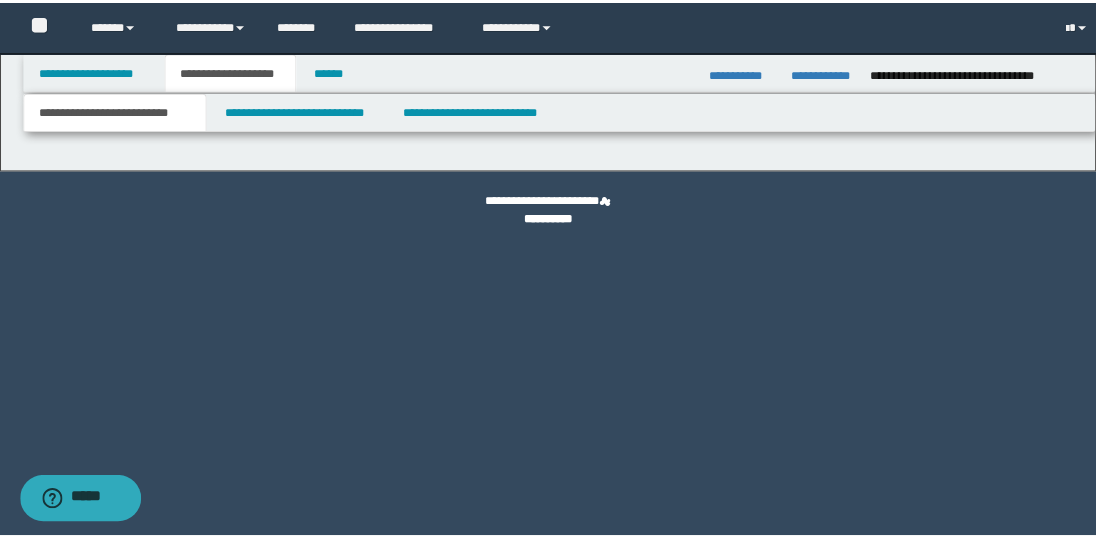 scroll, scrollTop: 0, scrollLeft: 0, axis: both 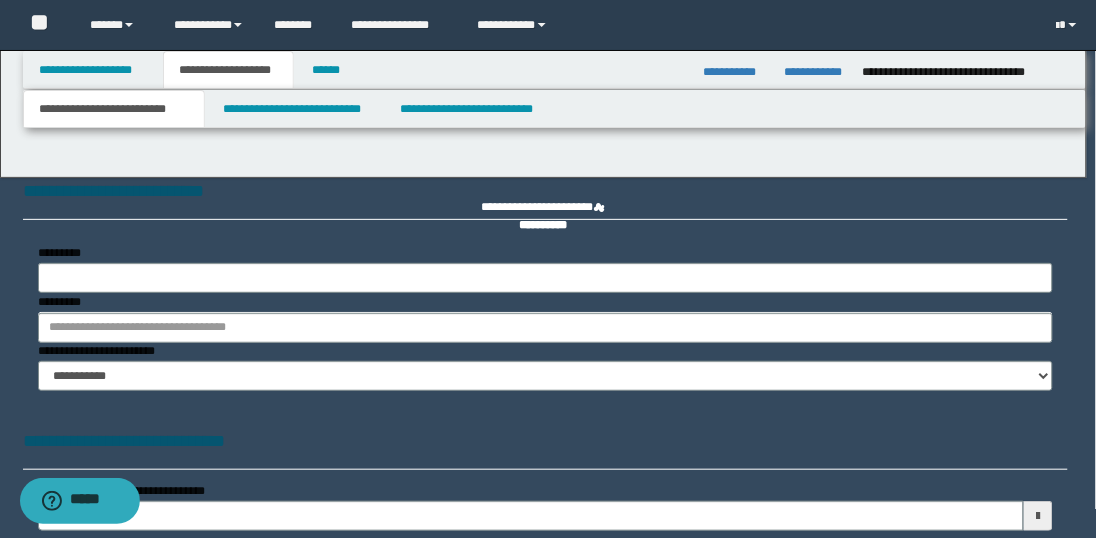 type 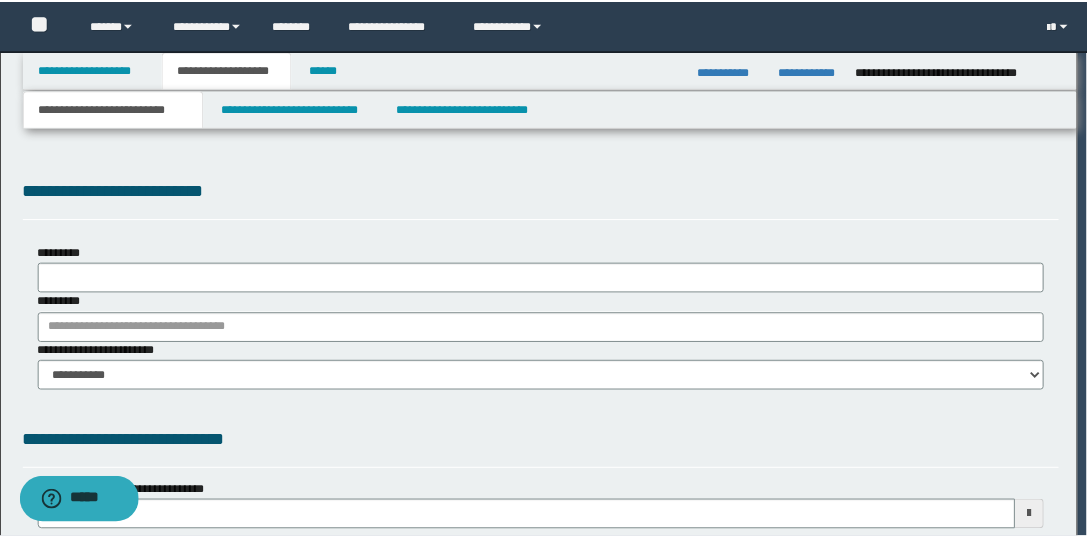 scroll, scrollTop: 0, scrollLeft: 0, axis: both 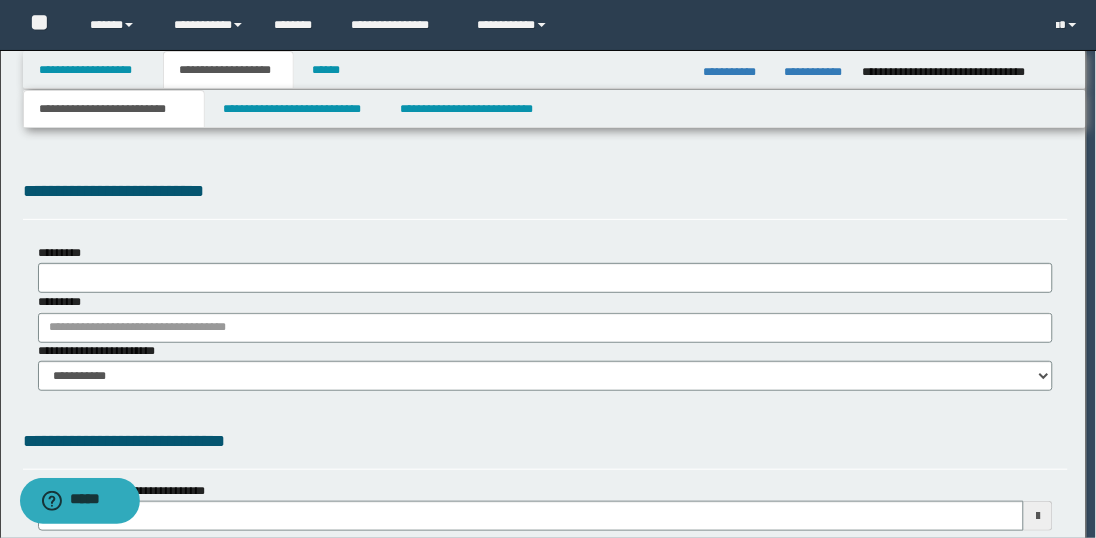 type on "**********" 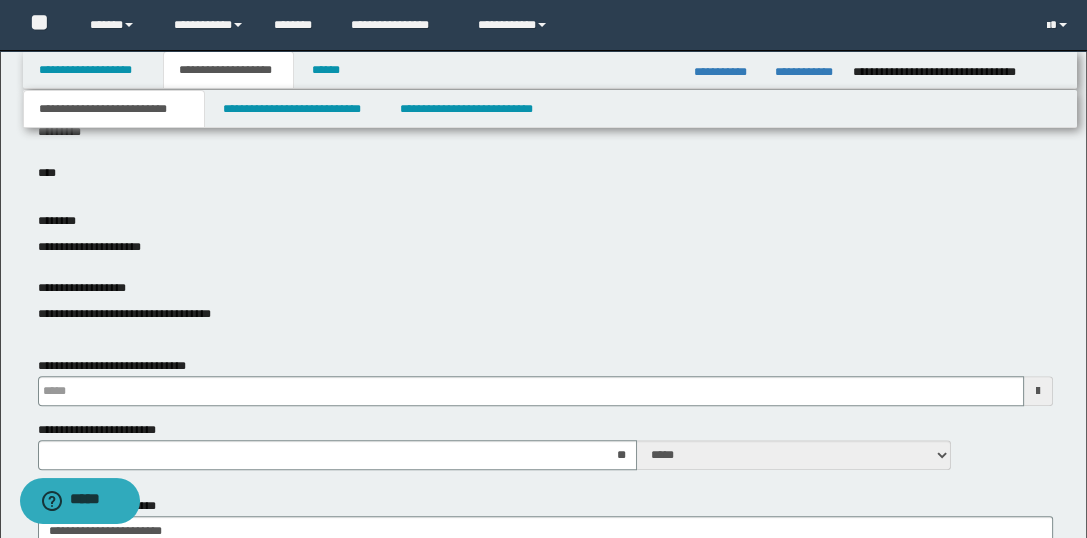 scroll, scrollTop: 977, scrollLeft: 0, axis: vertical 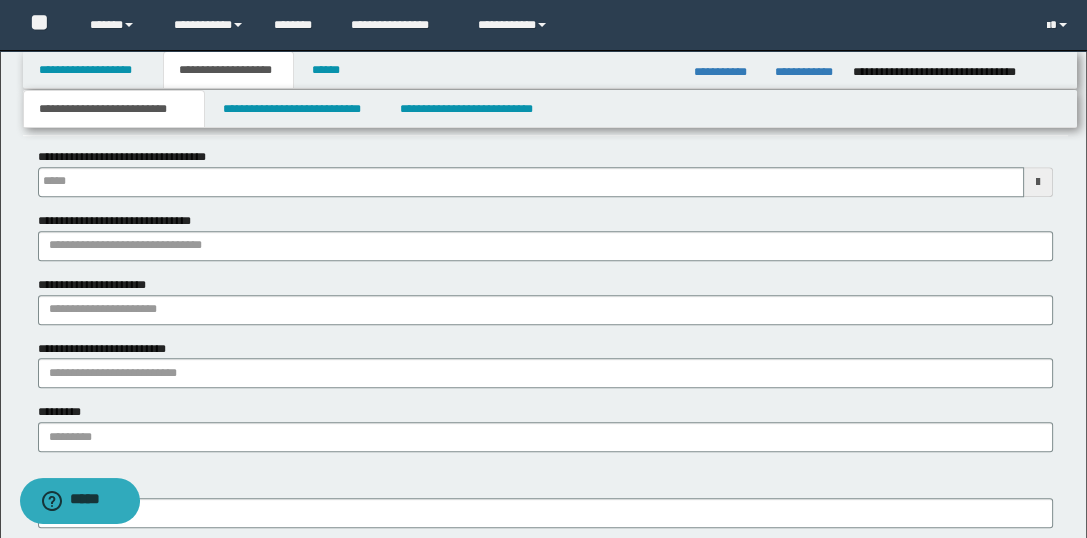 type 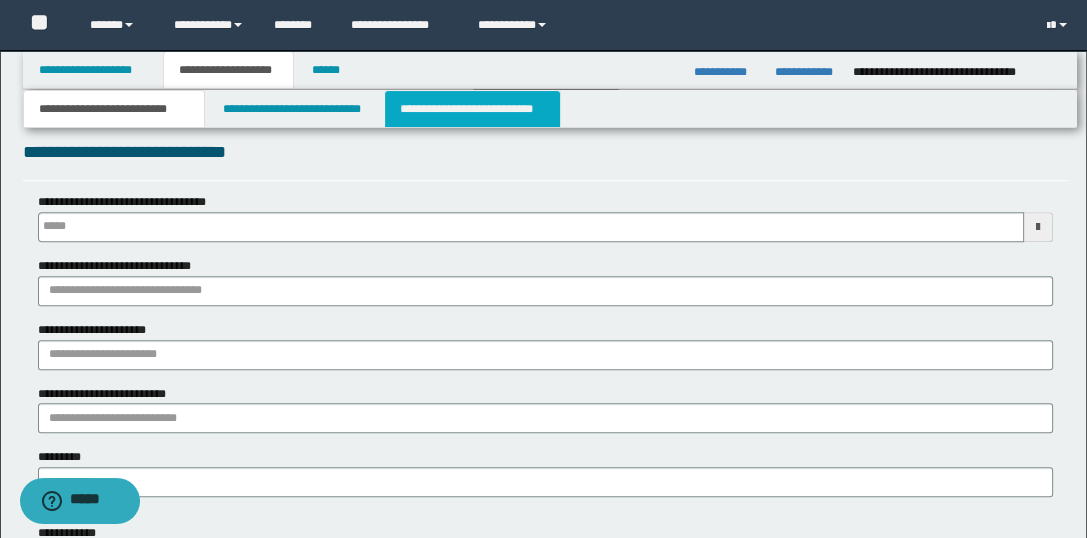 click on "**********" at bounding box center (472, 109) 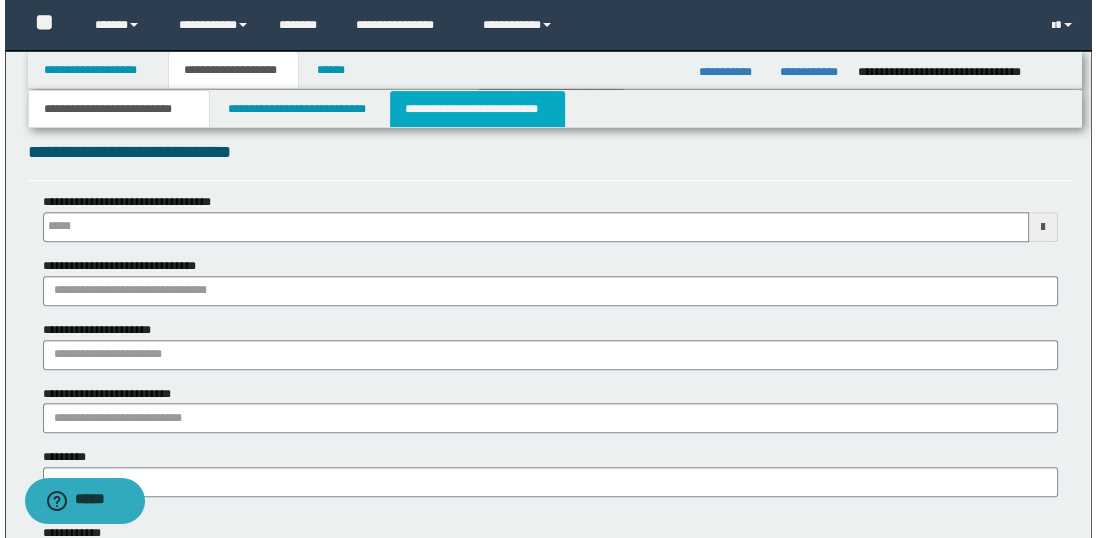 scroll, scrollTop: 0, scrollLeft: 0, axis: both 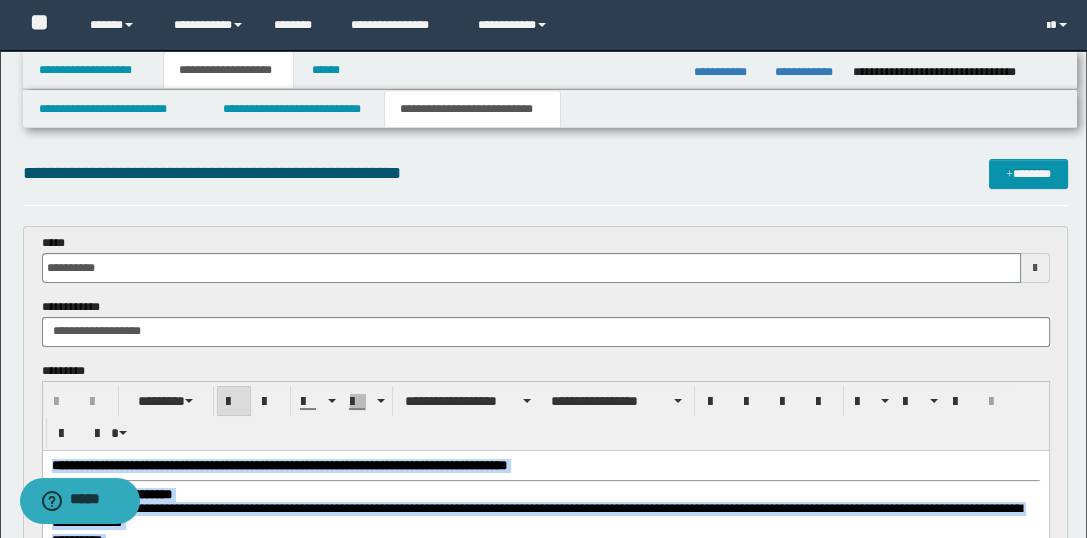 drag, startPoint x: 382, startPoint y: 1361, endPoint x: 20, endPoint y: 239, distance: 1178.952 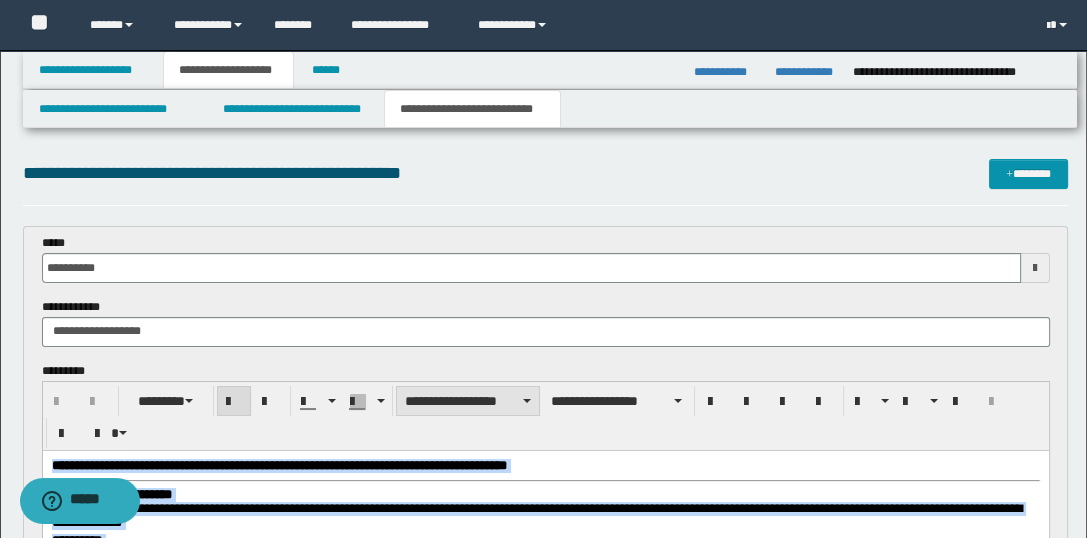 click on "**********" at bounding box center (468, 401) 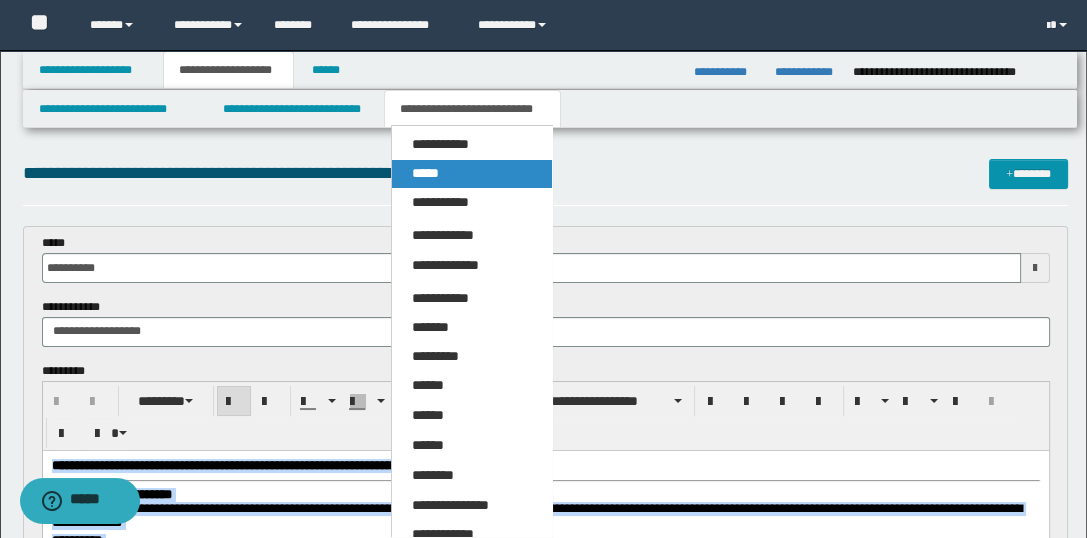 click on "*****" at bounding box center (472, 174) 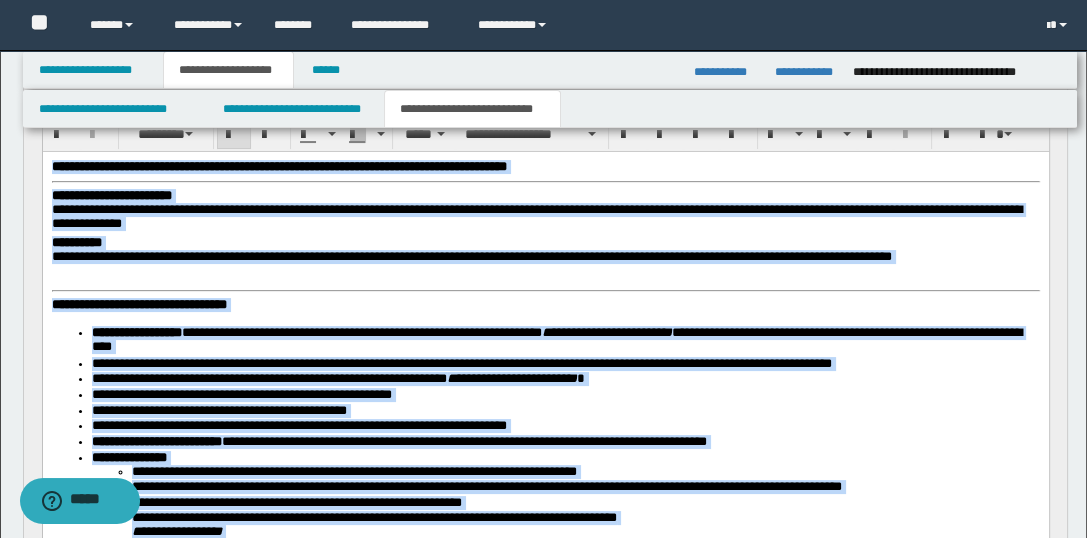 scroll, scrollTop: 266, scrollLeft: 0, axis: vertical 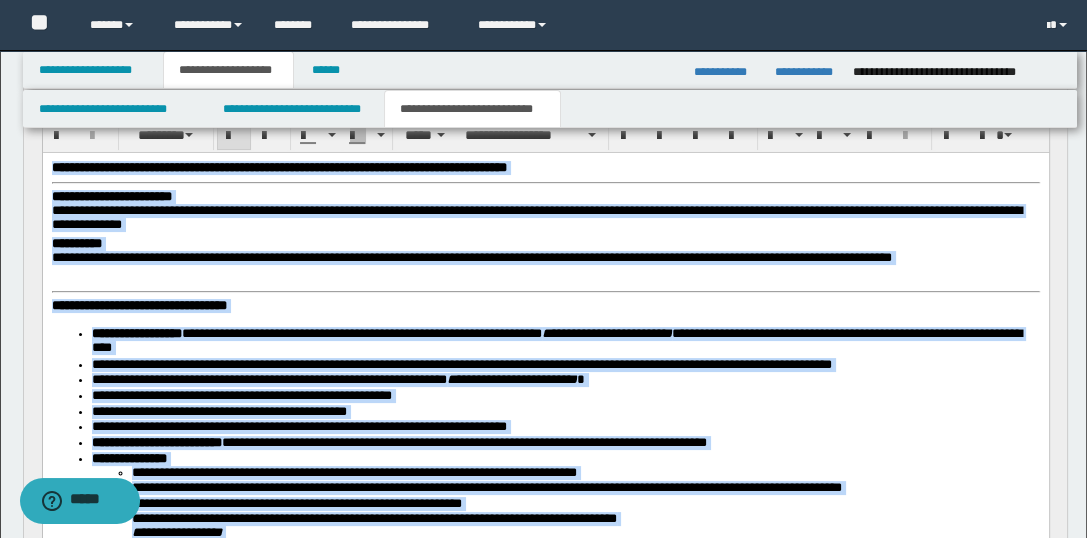 click on "**********" at bounding box center (545, 650) 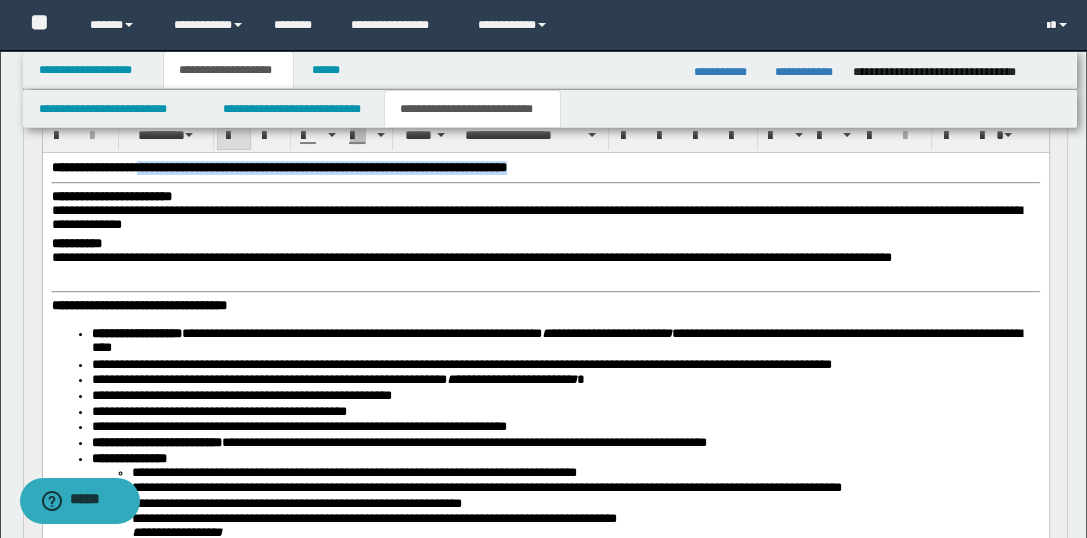 drag, startPoint x: 647, startPoint y: 167, endPoint x: 150, endPoint y: 171, distance: 497.01608 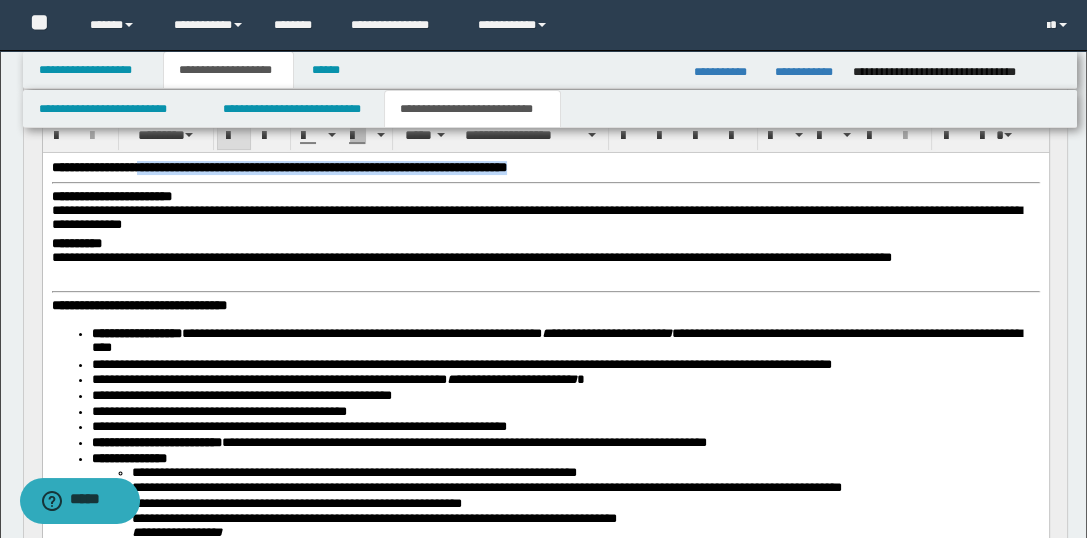 click on "**********" at bounding box center (545, 167) 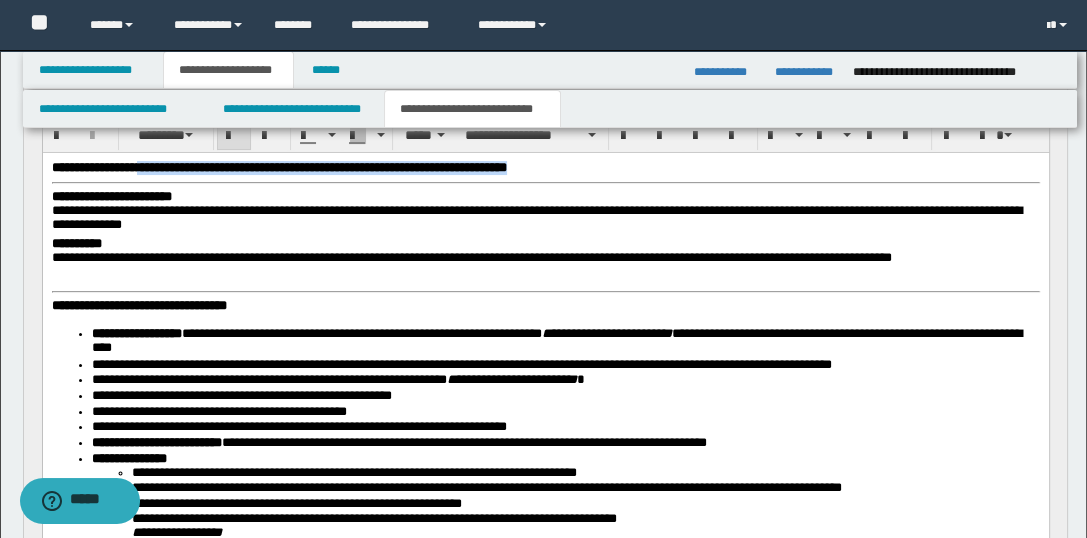 type 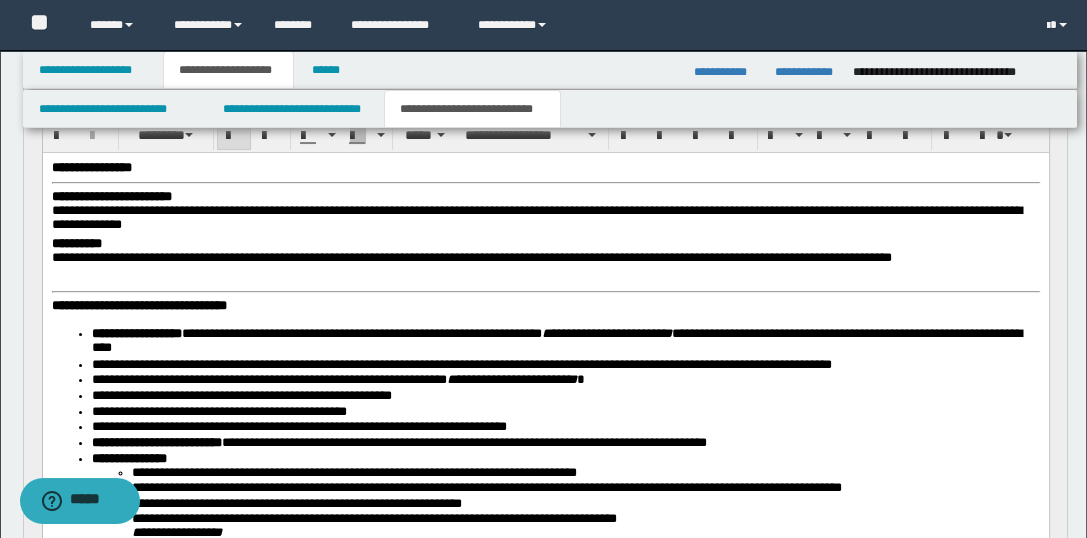 click on "**********" at bounding box center [545, 650] 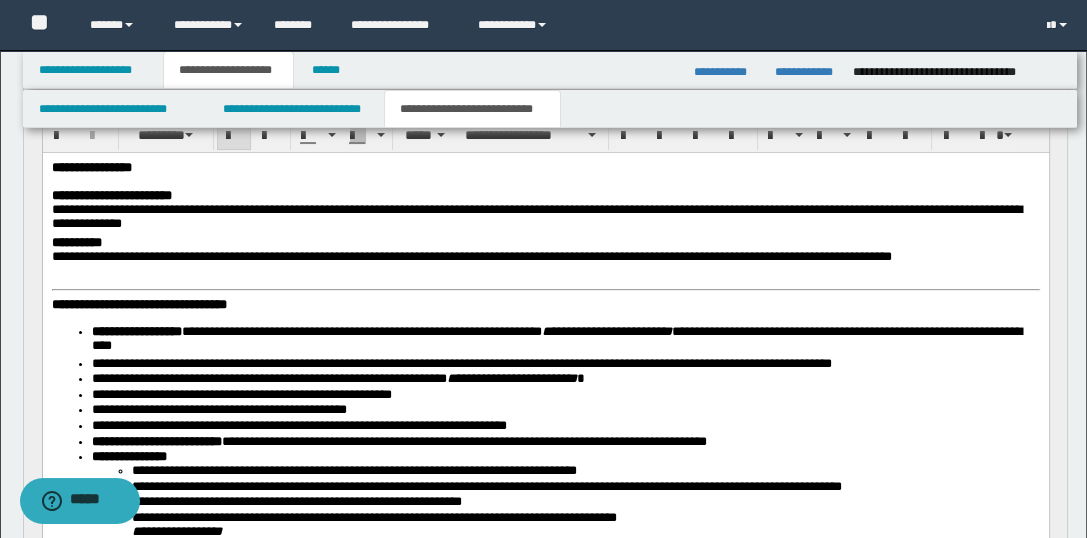 click on "**********" at bounding box center (545, 649) 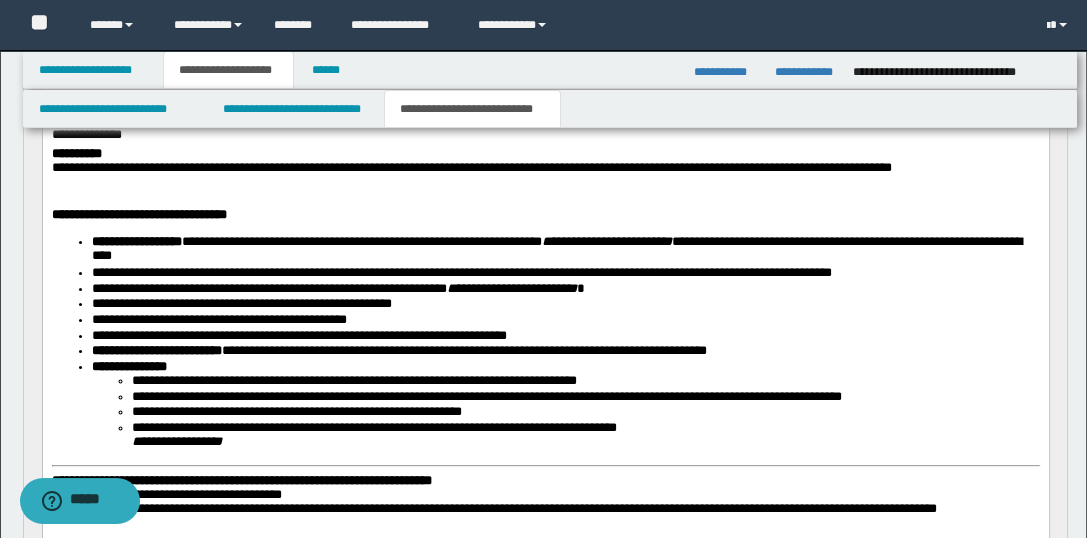 scroll, scrollTop: 444, scrollLeft: 0, axis: vertical 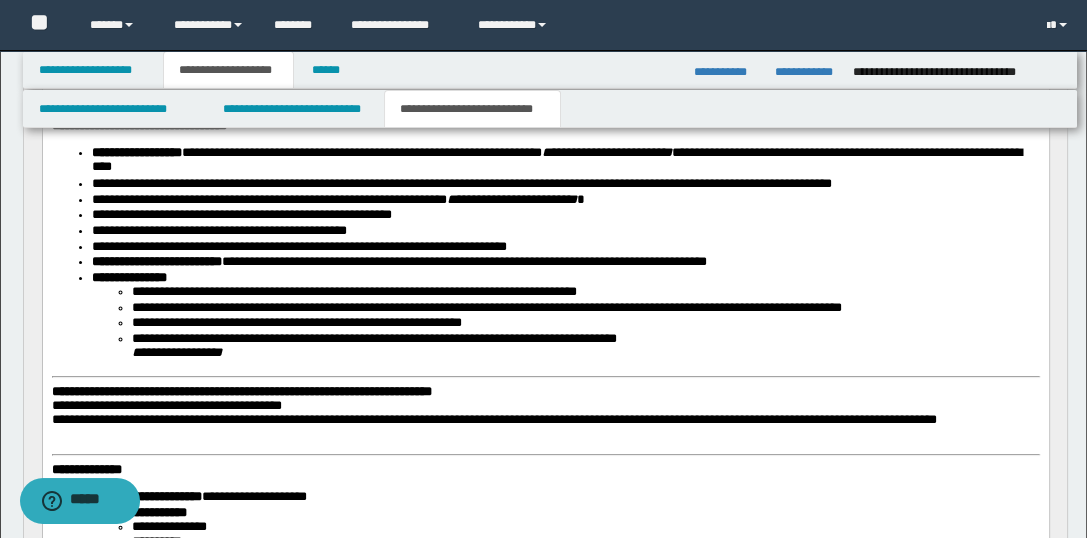 click on "**********" at bounding box center [241, 391] 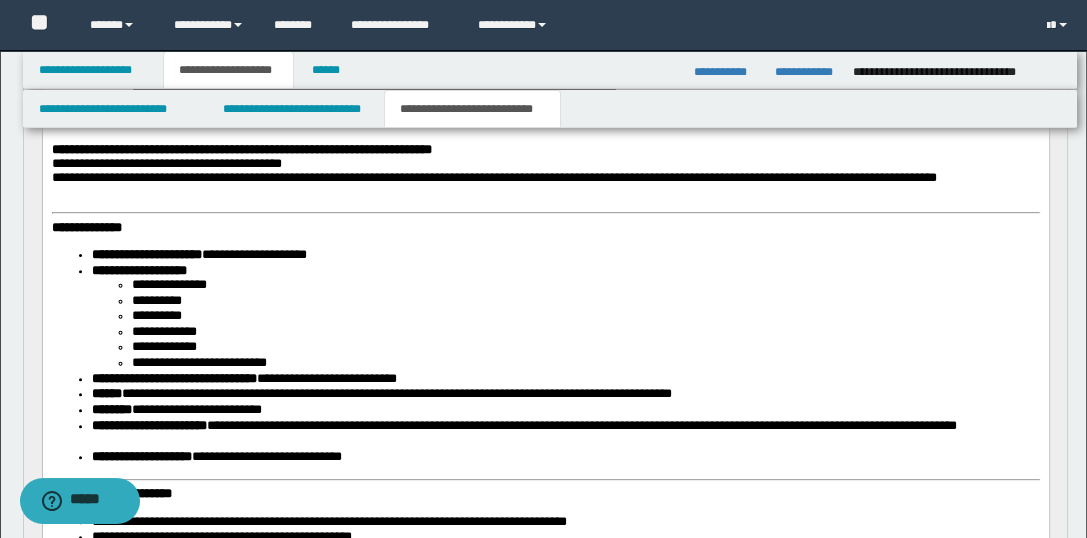 scroll, scrollTop: 711, scrollLeft: 0, axis: vertical 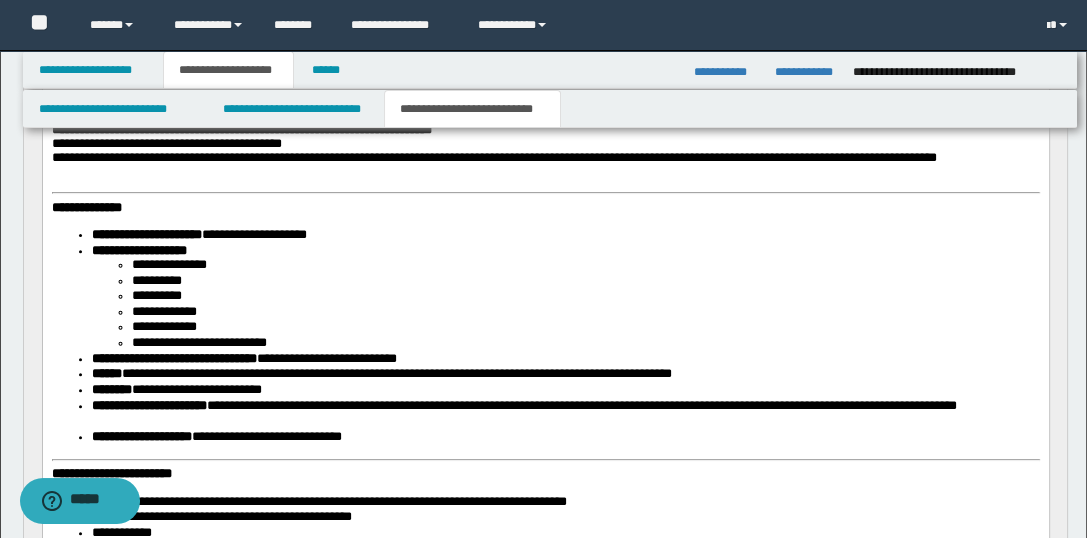 click on "**********" at bounding box center [86, 207] 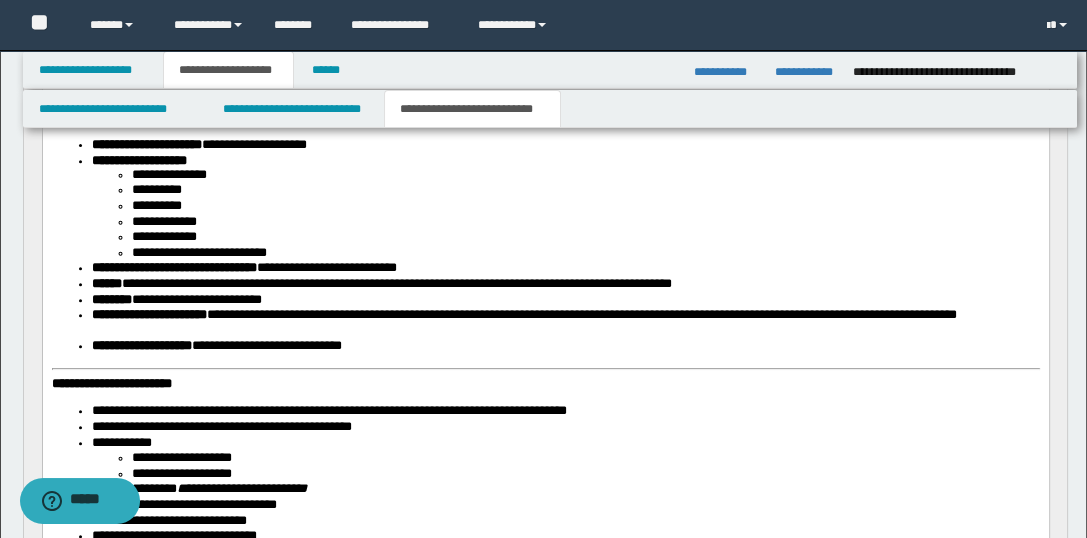 scroll, scrollTop: 888, scrollLeft: 0, axis: vertical 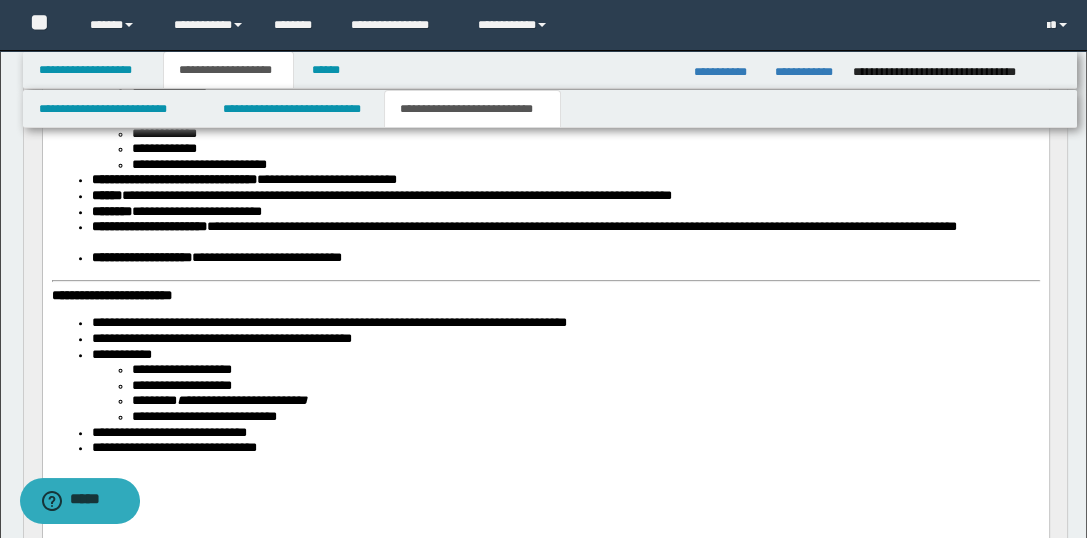click on "**********" at bounding box center (111, 295) 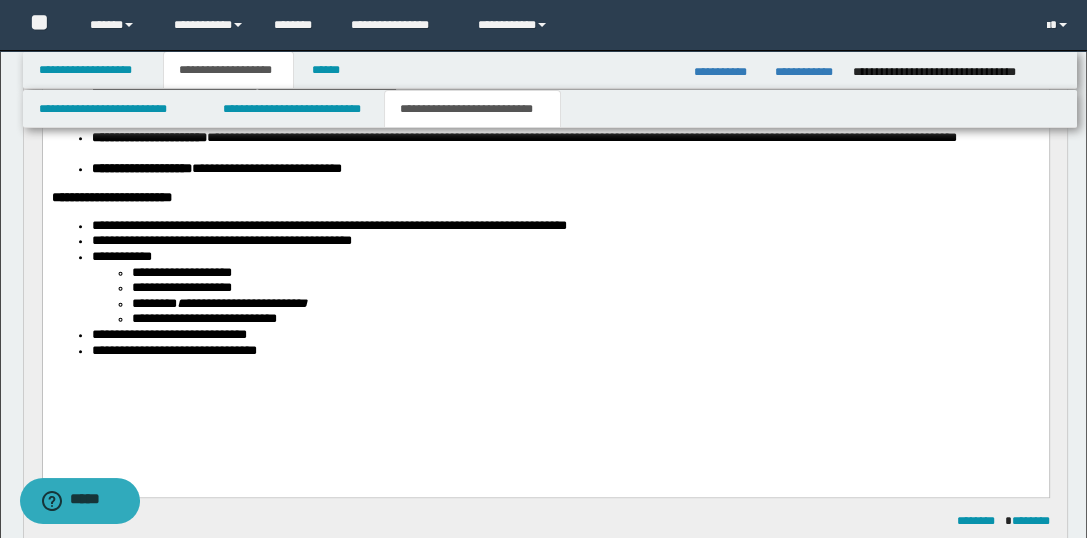 scroll, scrollTop: 977, scrollLeft: 0, axis: vertical 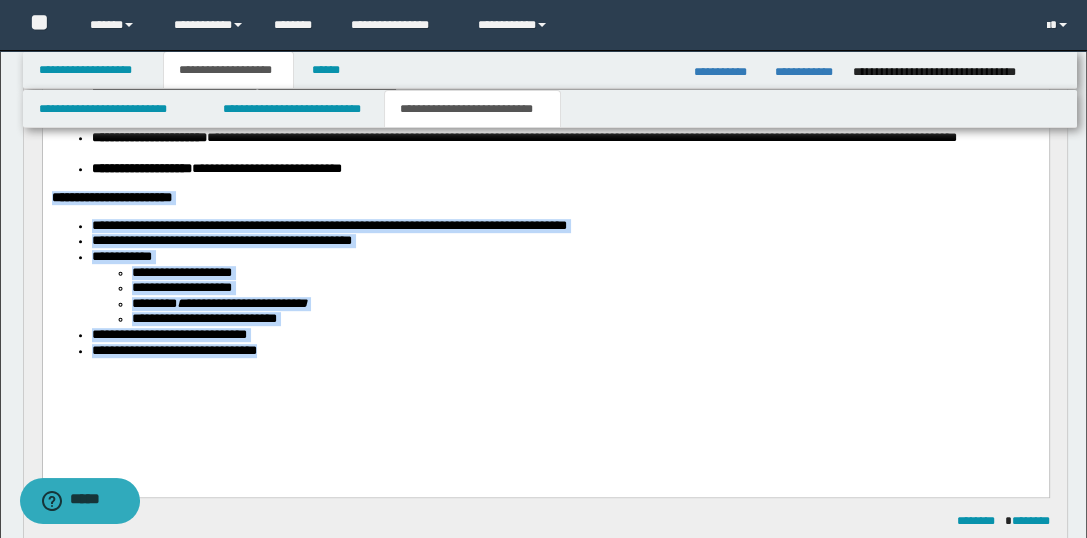 drag, startPoint x: 384, startPoint y: 362, endPoint x: 54, endPoint y: 214, distance: 361.66837 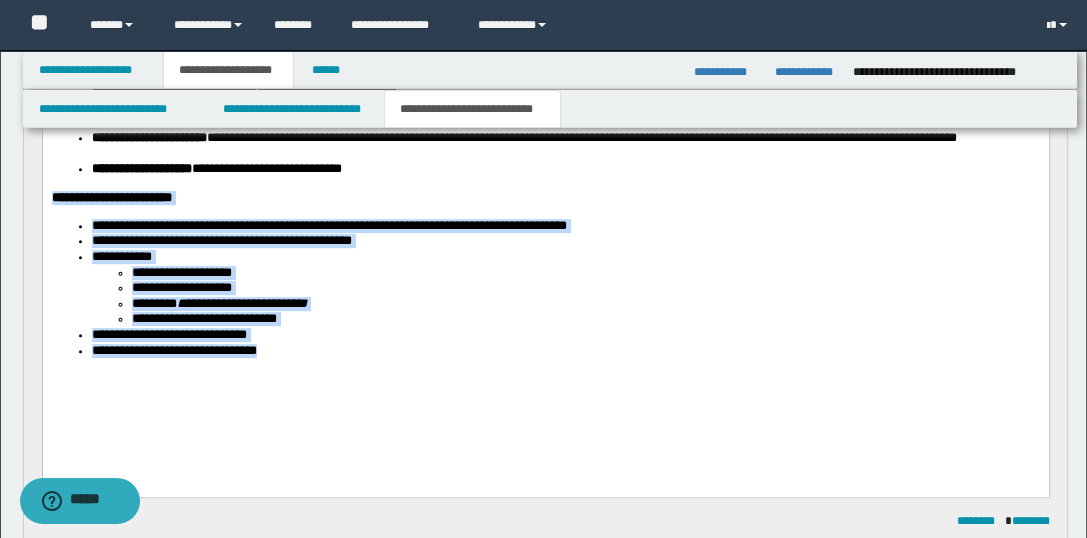 click on "**********" at bounding box center [545, -64] 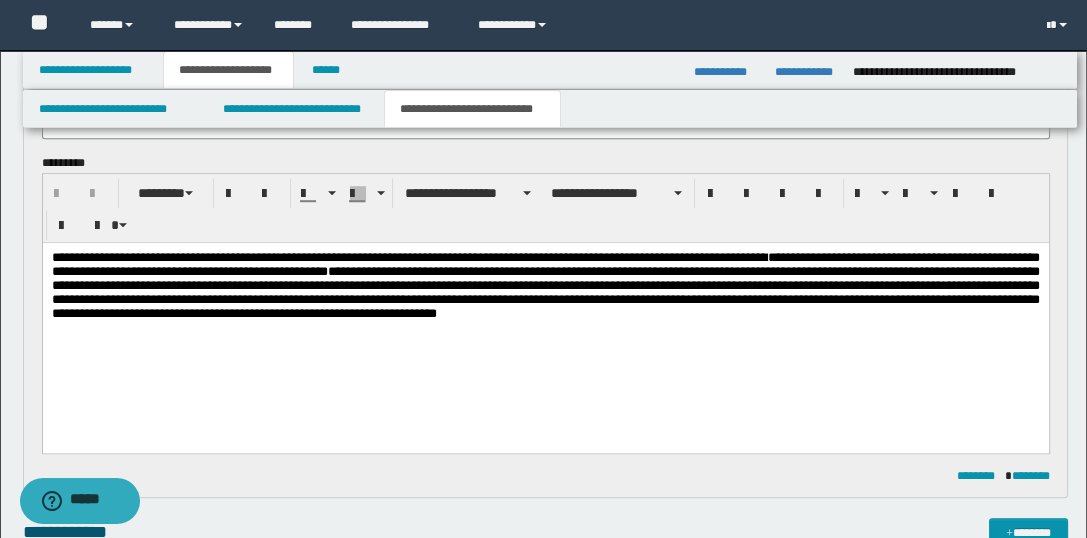 scroll, scrollTop: 1422, scrollLeft: 0, axis: vertical 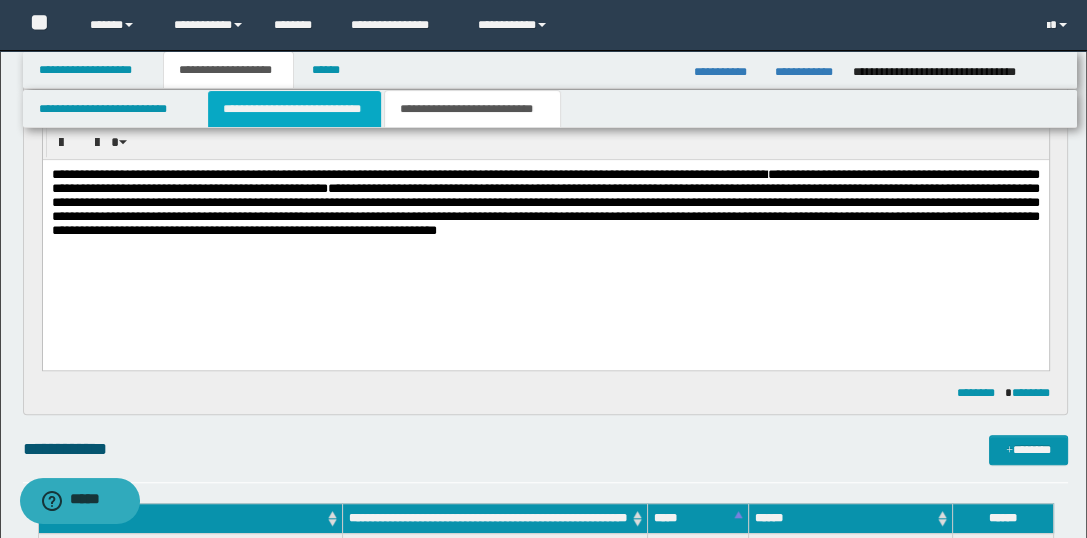 click on "**********" at bounding box center (294, 109) 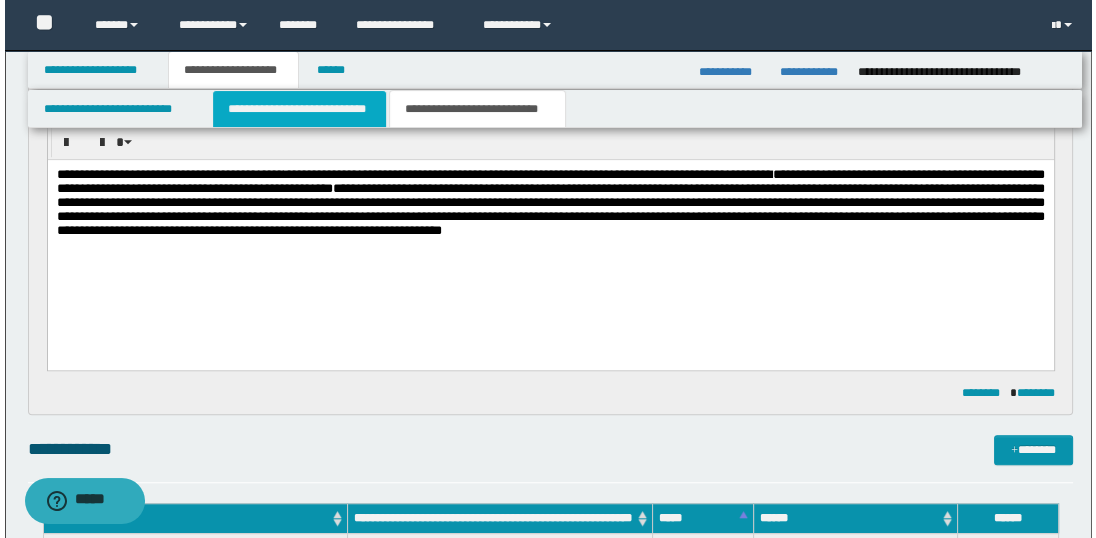 scroll, scrollTop: 0, scrollLeft: 0, axis: both 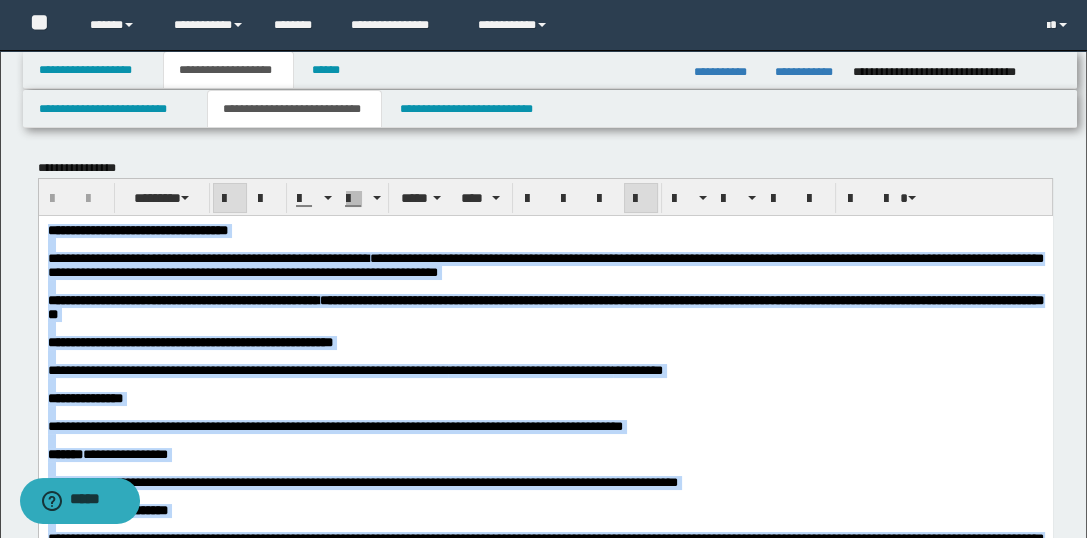 drag, startPoint x: 418, startPoint y: 2707, endPoint x: 26, endPoint y: 101, distance: 2635.3179 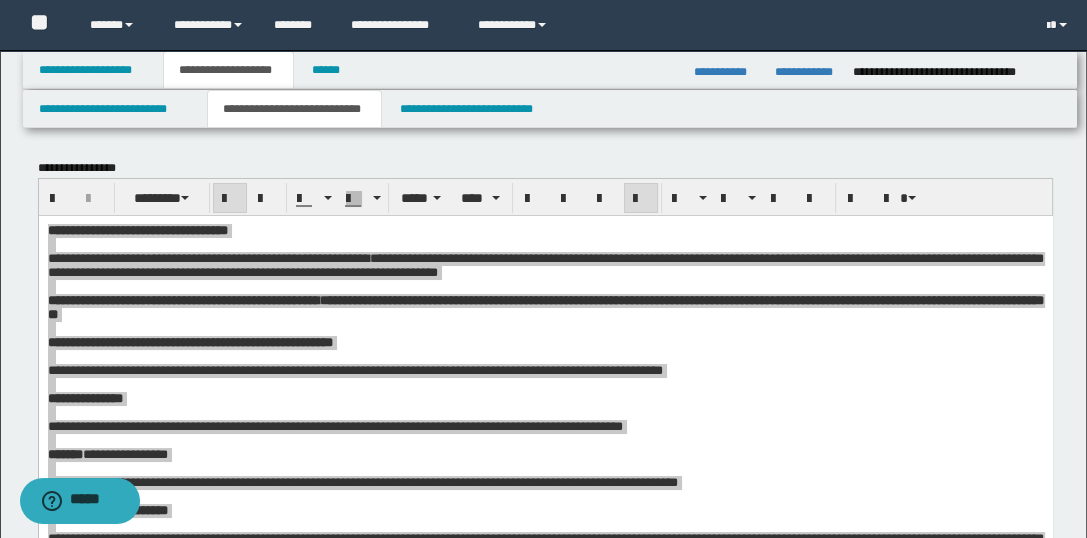 drag, startPoint x: 197, startPoint y: 62, endPoint x: 642, endPoint y: 19, distance: 447.0727 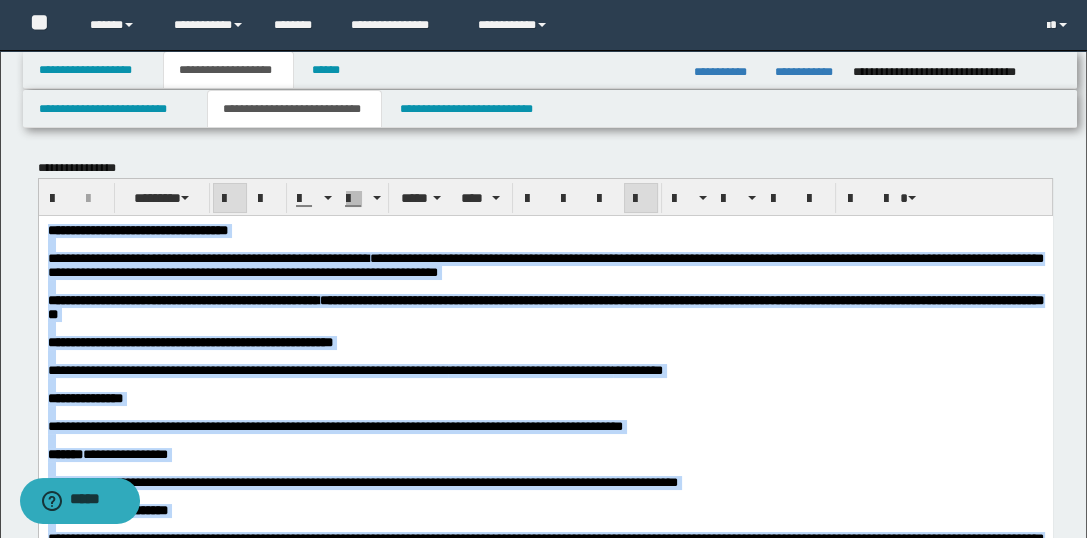 click at bounding box center [545, 244] 